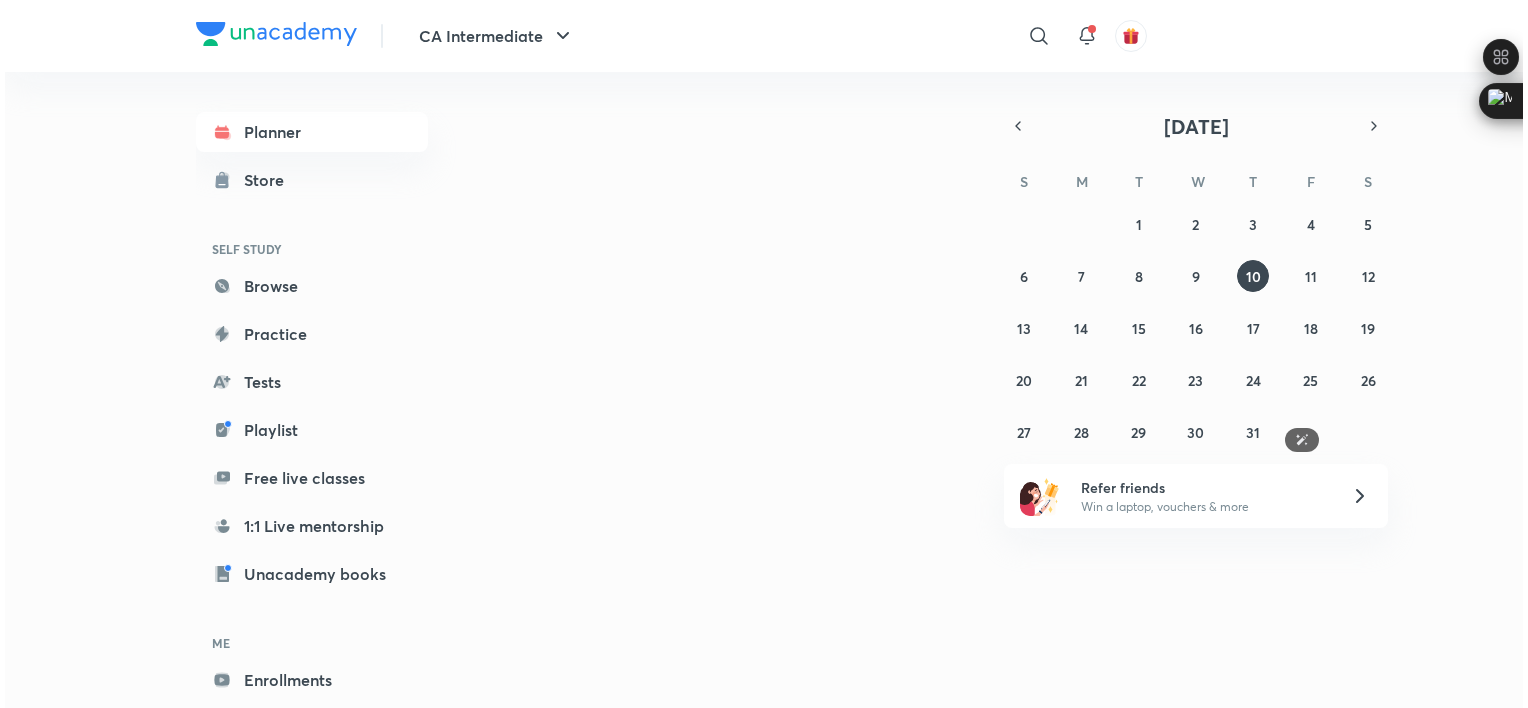 scroll, scrollTop: 0, scrollLeft: 0, axis: both 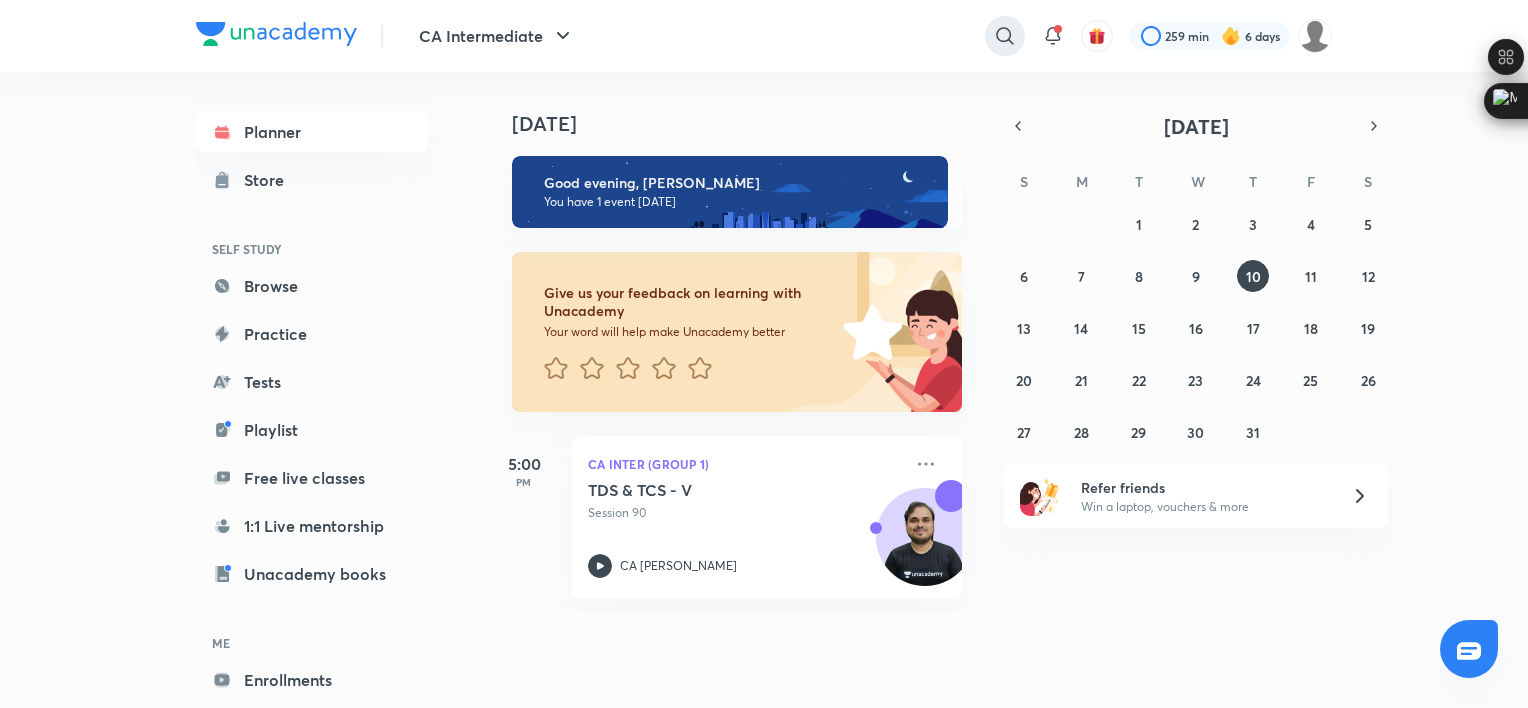 click 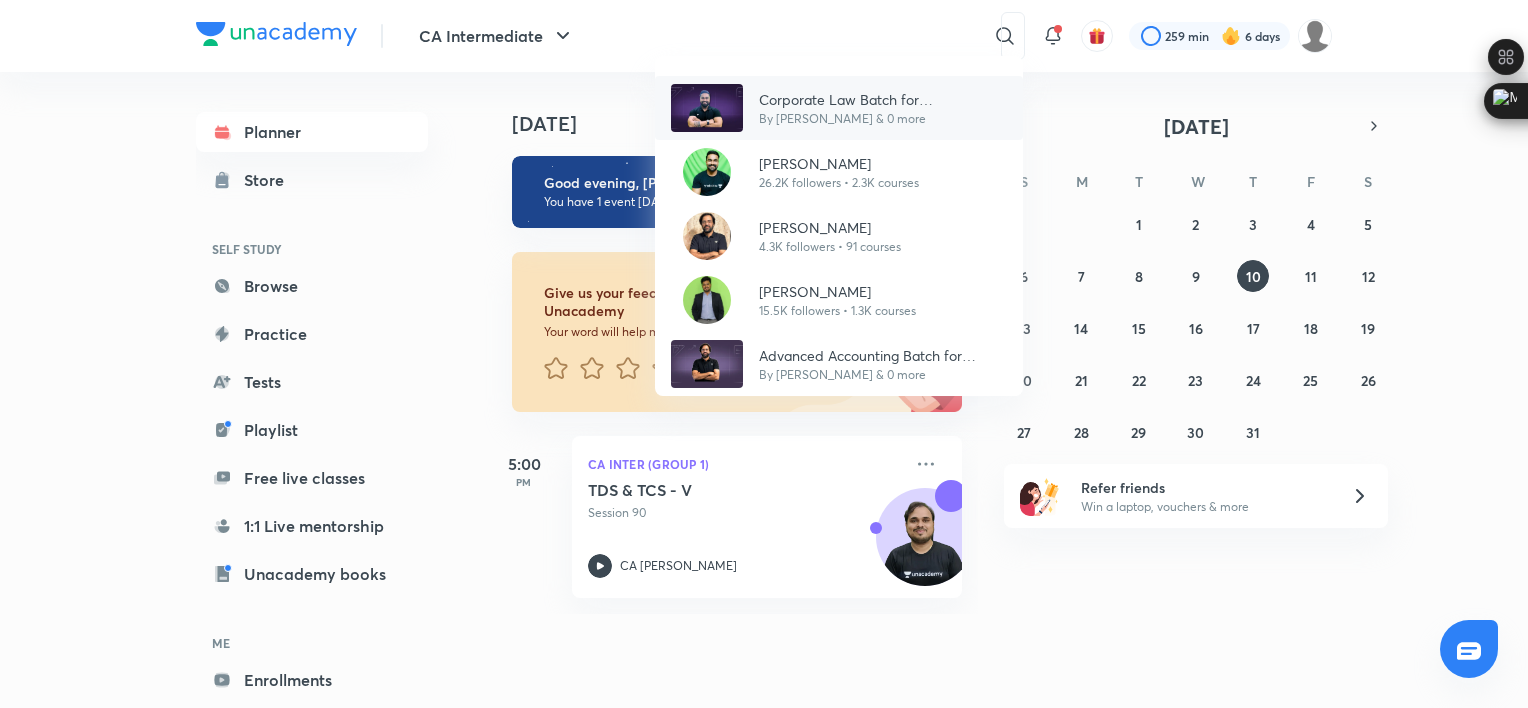 click on "Corporate Law Batch for Sep'25/[DATE] Exams by CA [PERSON_NAME]" at bounding box center [883, 99] 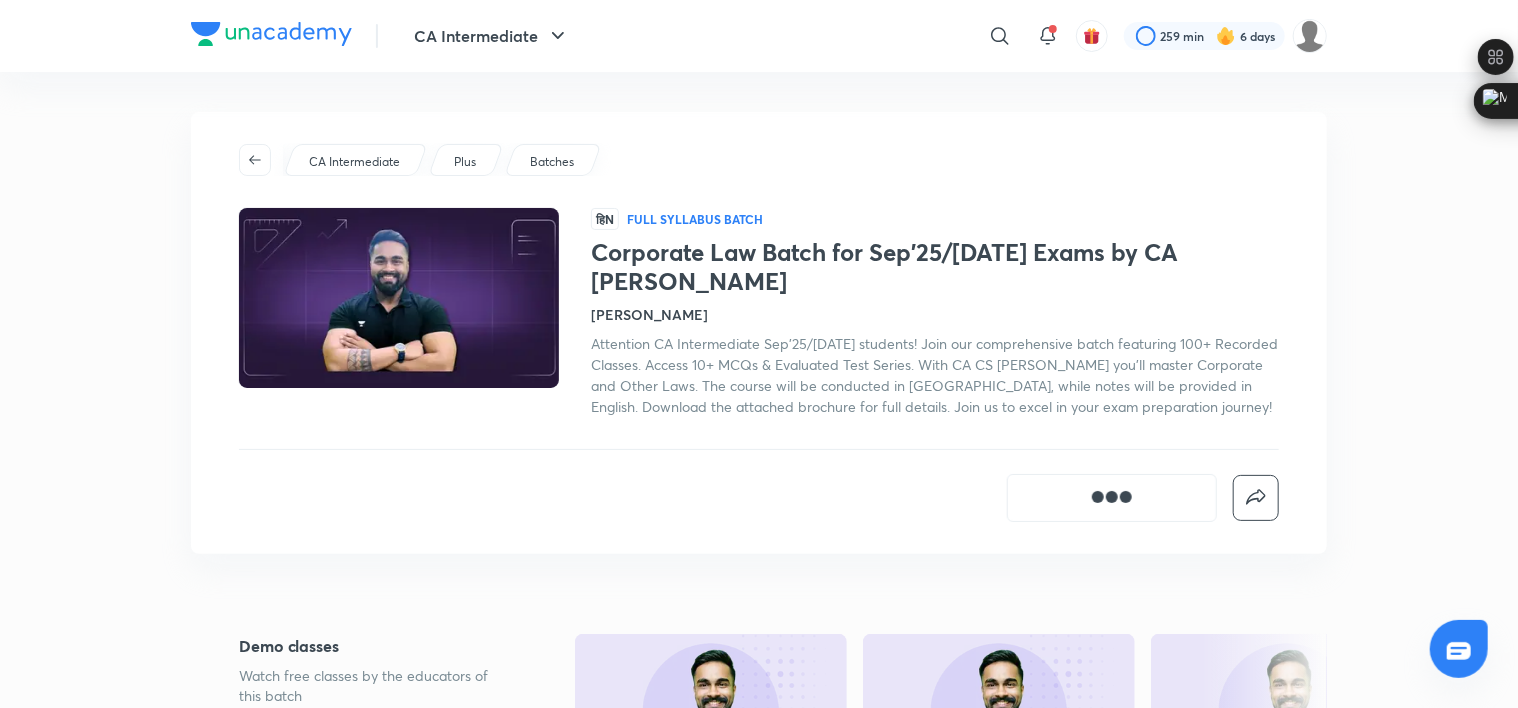click on "CA Intermediate Plus Batches हिN Full Syllabus Batch Corporate Law Batch for Sep'25/[DATE] Exams by CA [PERSON_NAME] [PERSON_NAME] Attention CA Intermediate Sep'25/[DATE] students! Join our comprehensive batch featuring 100+ Recorded Classes. Access 10+ MCQs & Evaluated Test Series. With CA CS [PERSON_NAME] you'll master Corporate and Other Laws. The course will be conducted in [GEOGRAPHIC_DATA], while notes will be provided in English. Download the attached brochure for full details. Join us to excel in your exam preparation journey! Demo classes   Watch free classes by the educators of this batch   494 Hindi CA Inter (Group 1) Live Mentorship & Guidance | Get Answers to All Your Doubts! [PERSON_NAME] [DATE] • 1h    326 Hindi CA Inter (Group 2) CA Inter l Internal Control : Part-08 [PERSON_NAME] [DATE] • 2h    2K Hindi CA Inter (Group 1) Share Capital - EXTRA TOPICS [PERSON_NAME] [DATE] • 3h    675 Hinglish CA Inter (Group 2) Practice Session - Audit (USE CODE - CSG) [PERSON_NAME] [DATE] • 3h  About" at bounding box center (759, 1438) 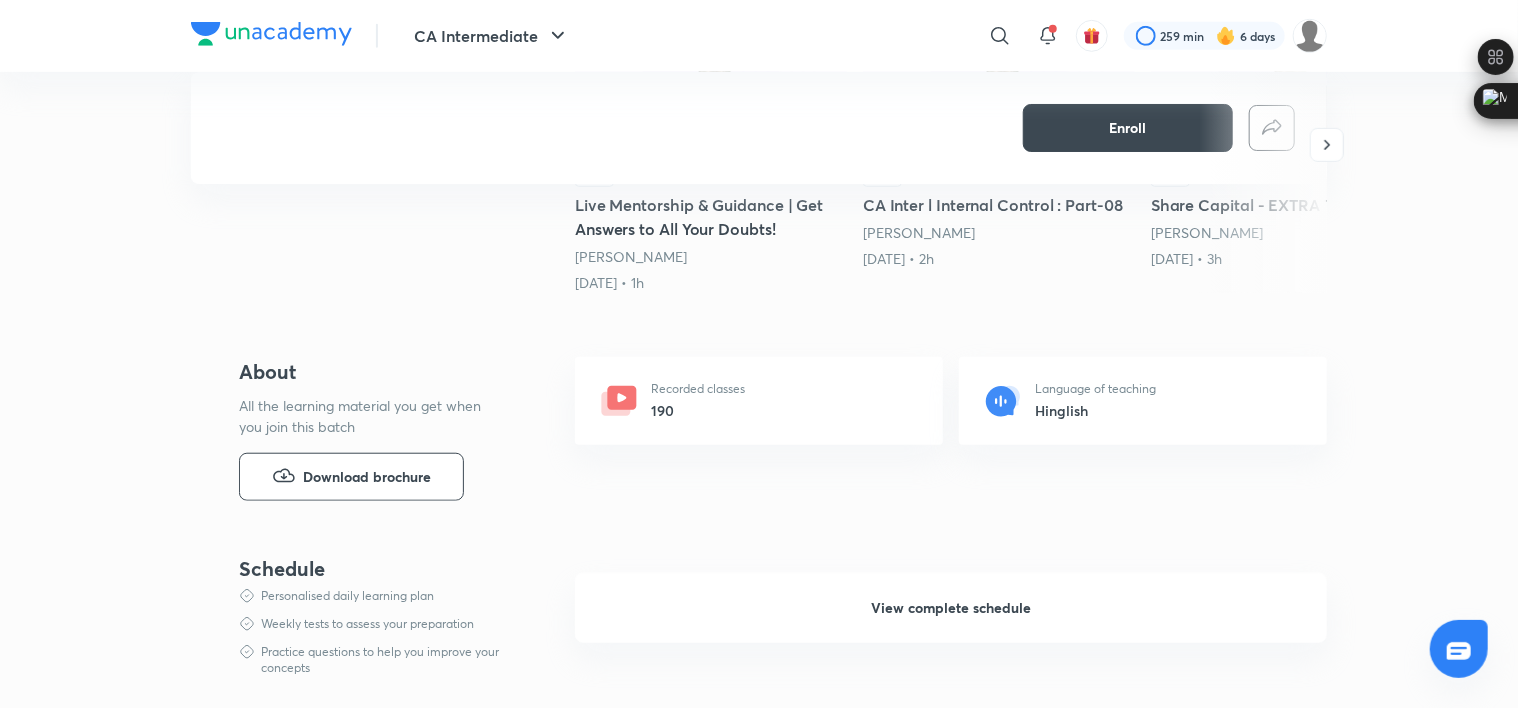 scroll, scrollTop: 640, scrollLeft: 0, axis: vertical 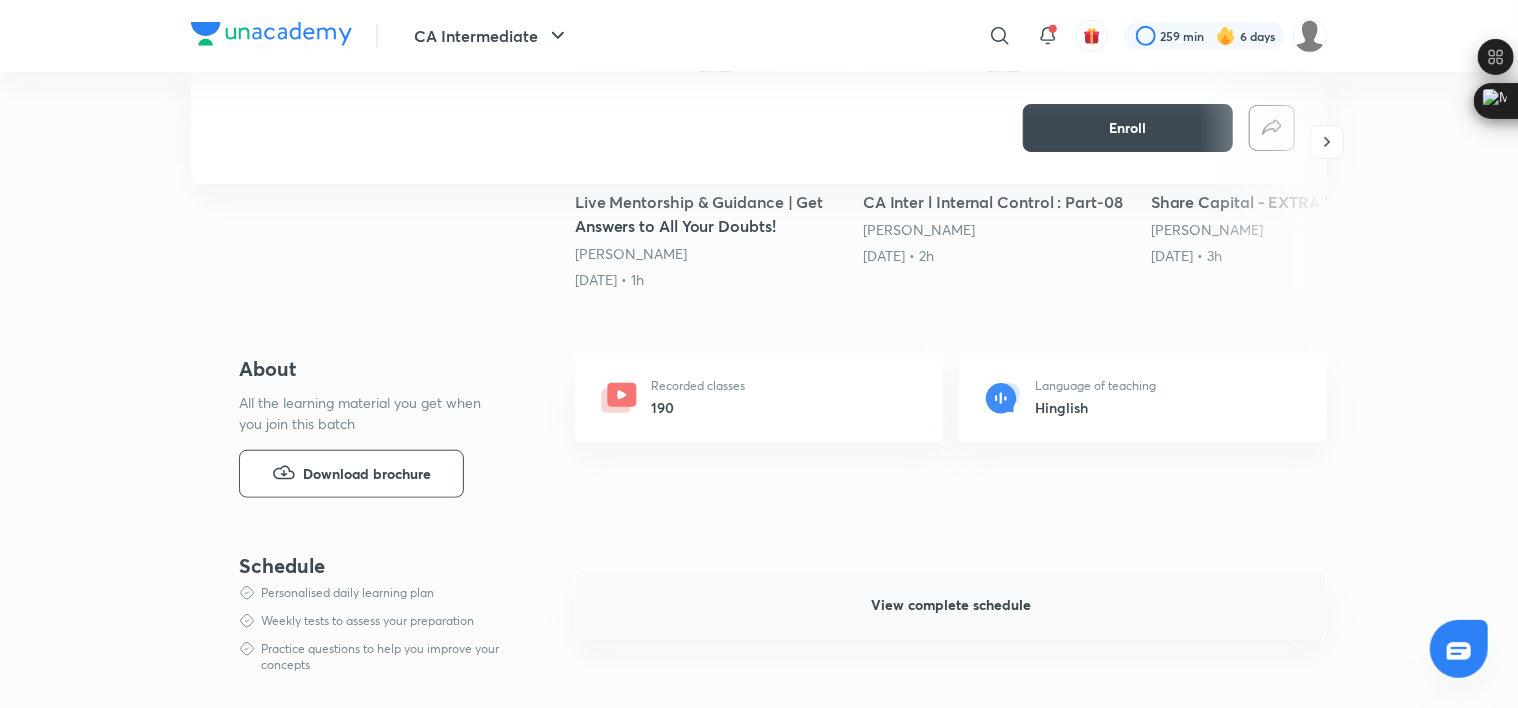 click on "View complete schedule" at bounding box center (951, 605) 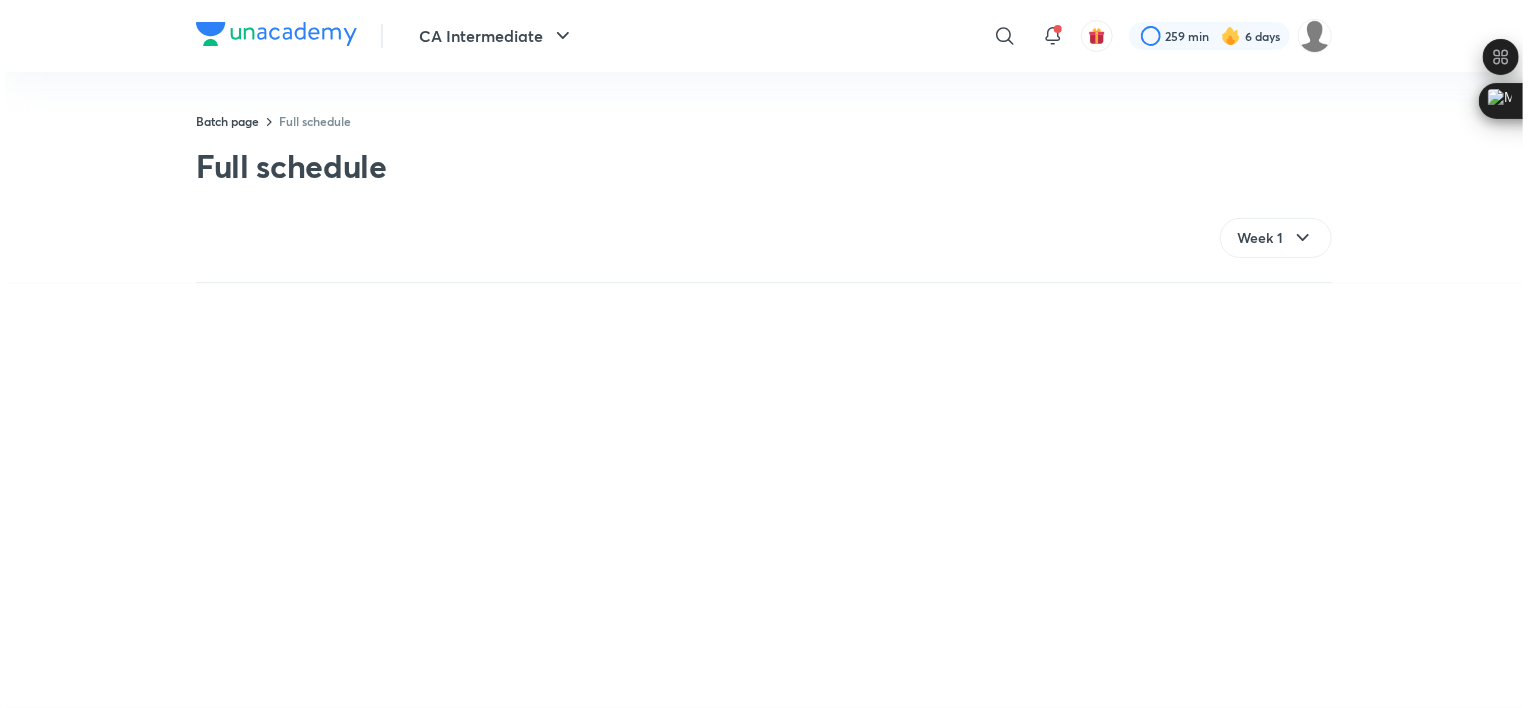 scroll, scrollTop: 0, scrollLeft: 0, axis: both 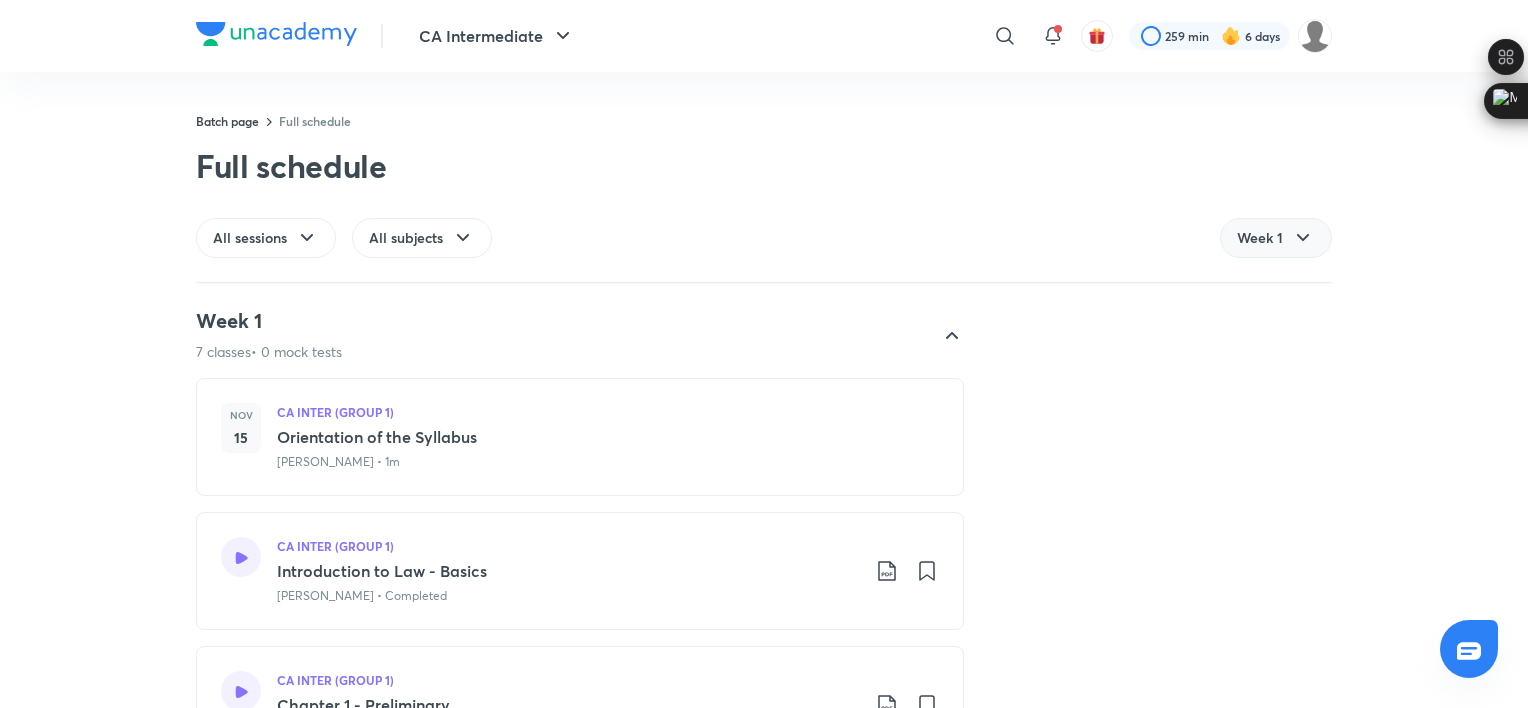 click 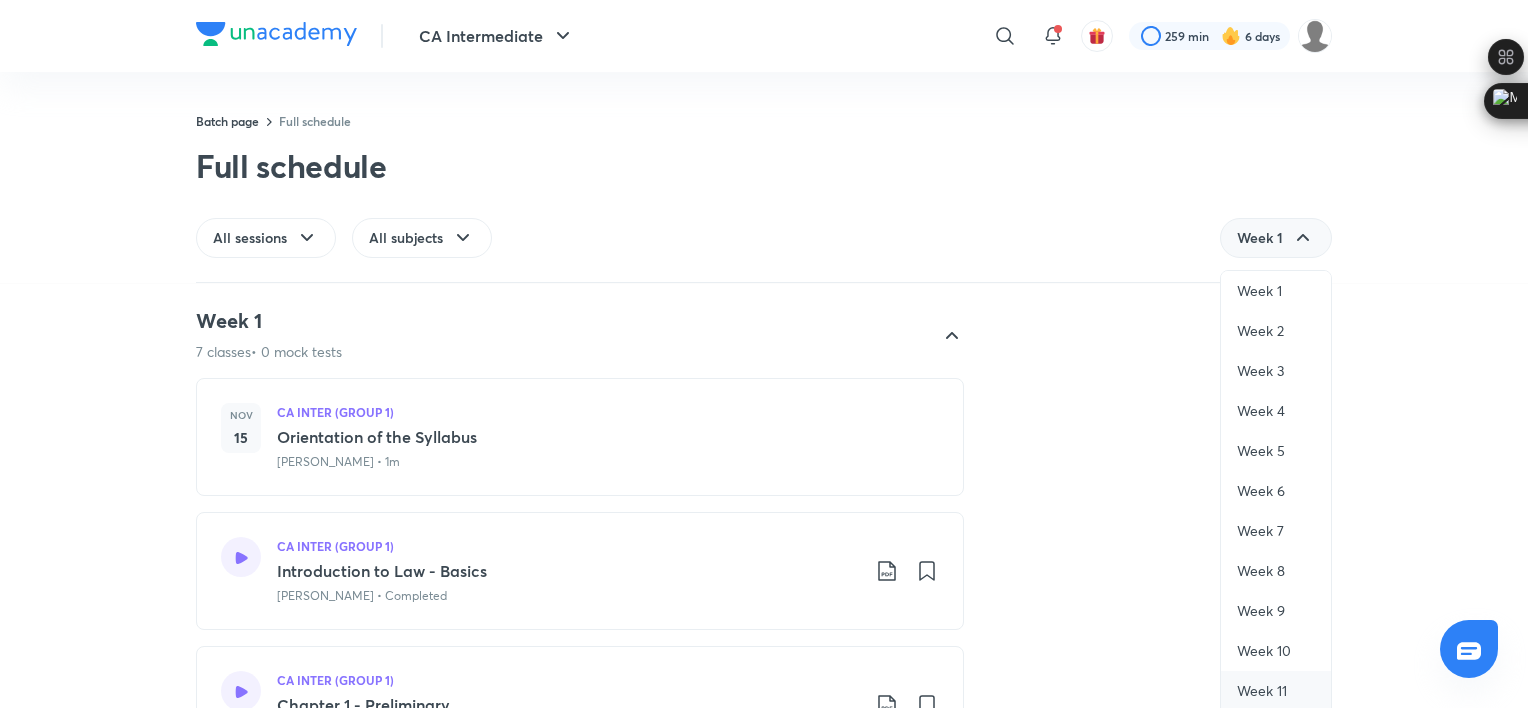 click on "Week 11" at bounding box center [1262, 691] 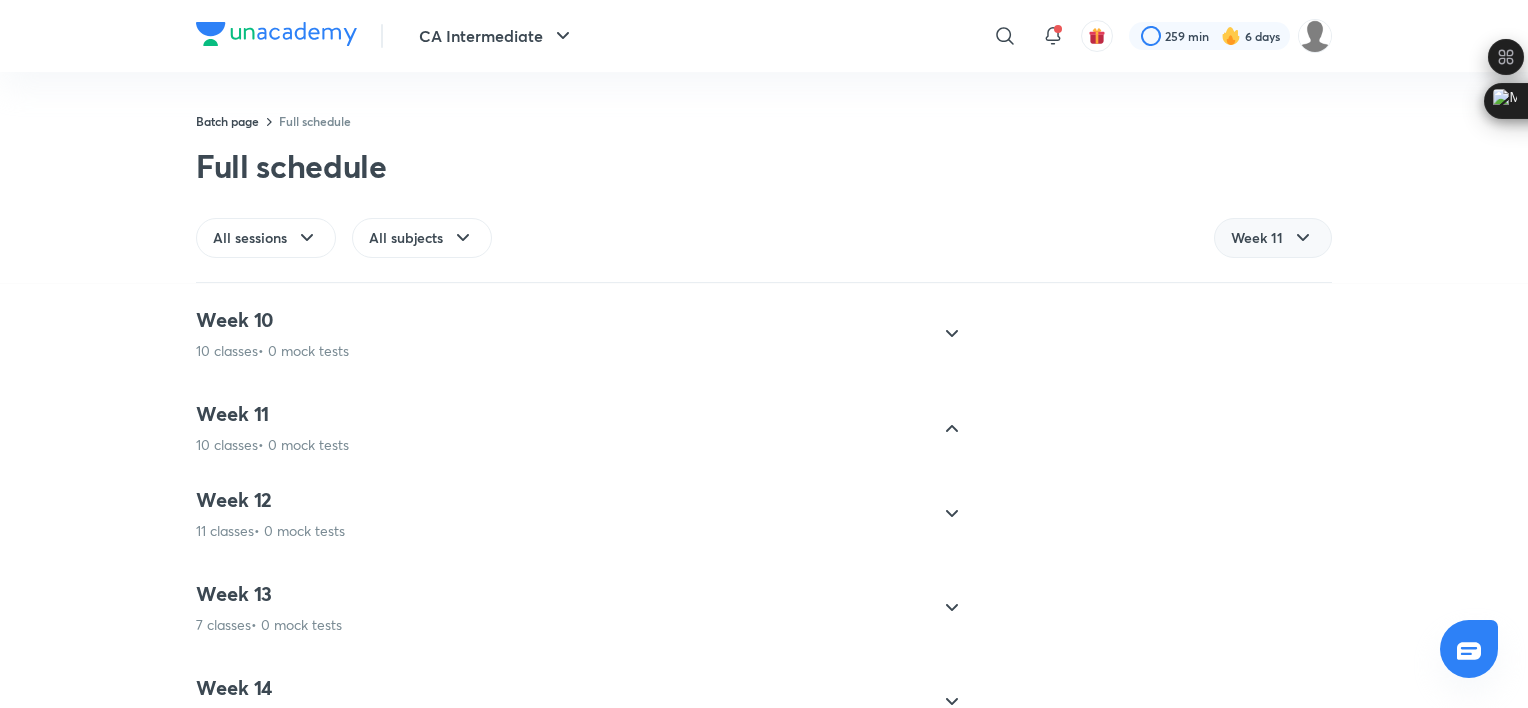 scroll, scrollTop: 930, scrollLeft: 0, axis: vertical 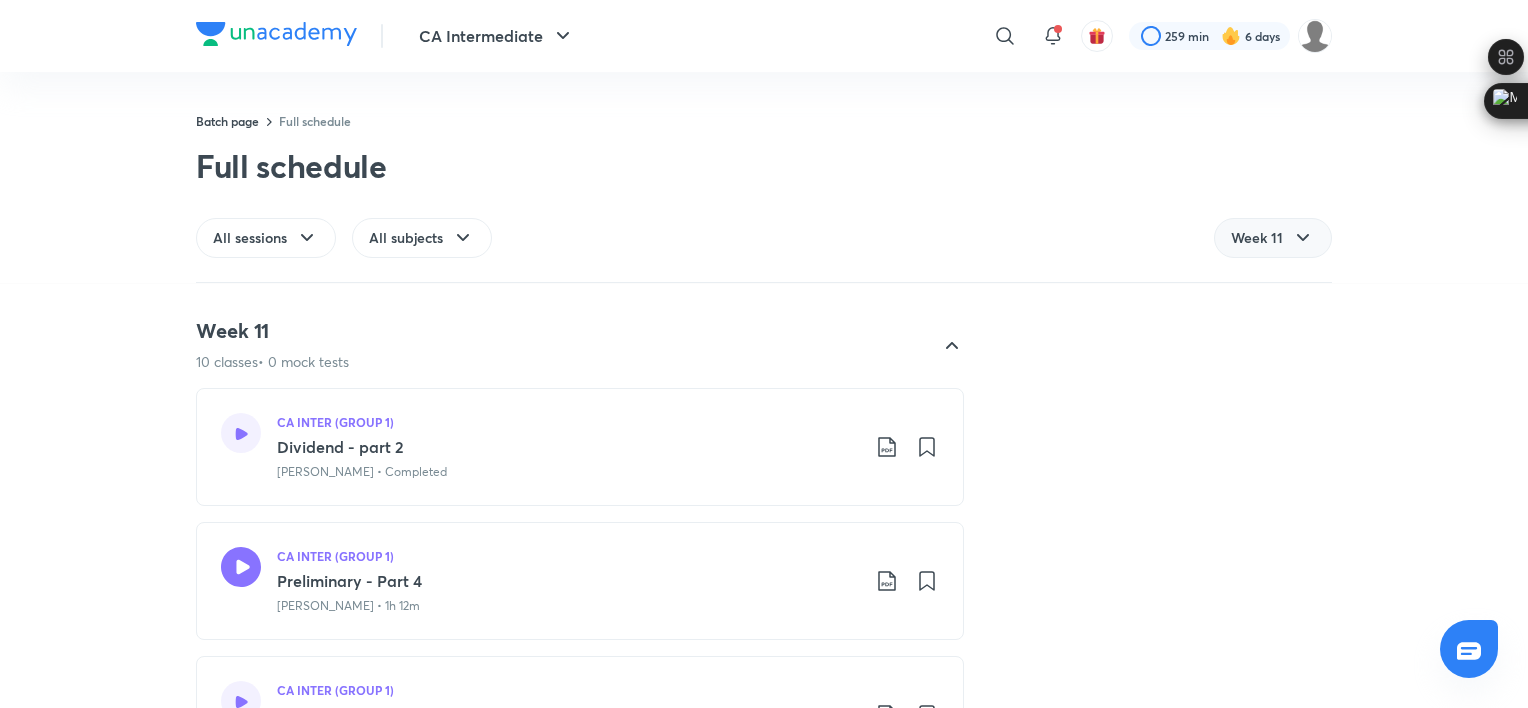 click on "Week 11 10 classes  •   0 mock tests CA INTER (GROUP 1) Dividend - part 2 [PERSON_NAME] • Completed CA INTER (GROUP 1) Preliminary - Part 4 [PERSON_NAME] • 1h 12m  CA INTER (GROUP 1) Management - 1 [PERSON_NAME] • Completed CA INTER (GROUP 1) Management - 2 [PERSON_NAME] • Completed CA INTER (GROUP 1) Preliminary - Part 5 [PERSON_NAME] • 1h 8m  CA INTER (GROUP 1) Management - 3 [PERSON_NAME] • Completed CA INTER (GROUP 1) Management - 4 [PERSON_NAME] • Completed CA INTER (GROUP 1) Preliminary - Part 6 [PERSON_NAME] • 1h 10m  CA INTER (GROUP 1) Management - 5 [PERSON_NAME] • Completed CA INTER (GROUP 1) Management - 6 [PERSON_NAME] • Completed" at bounding box center (764, 1015) 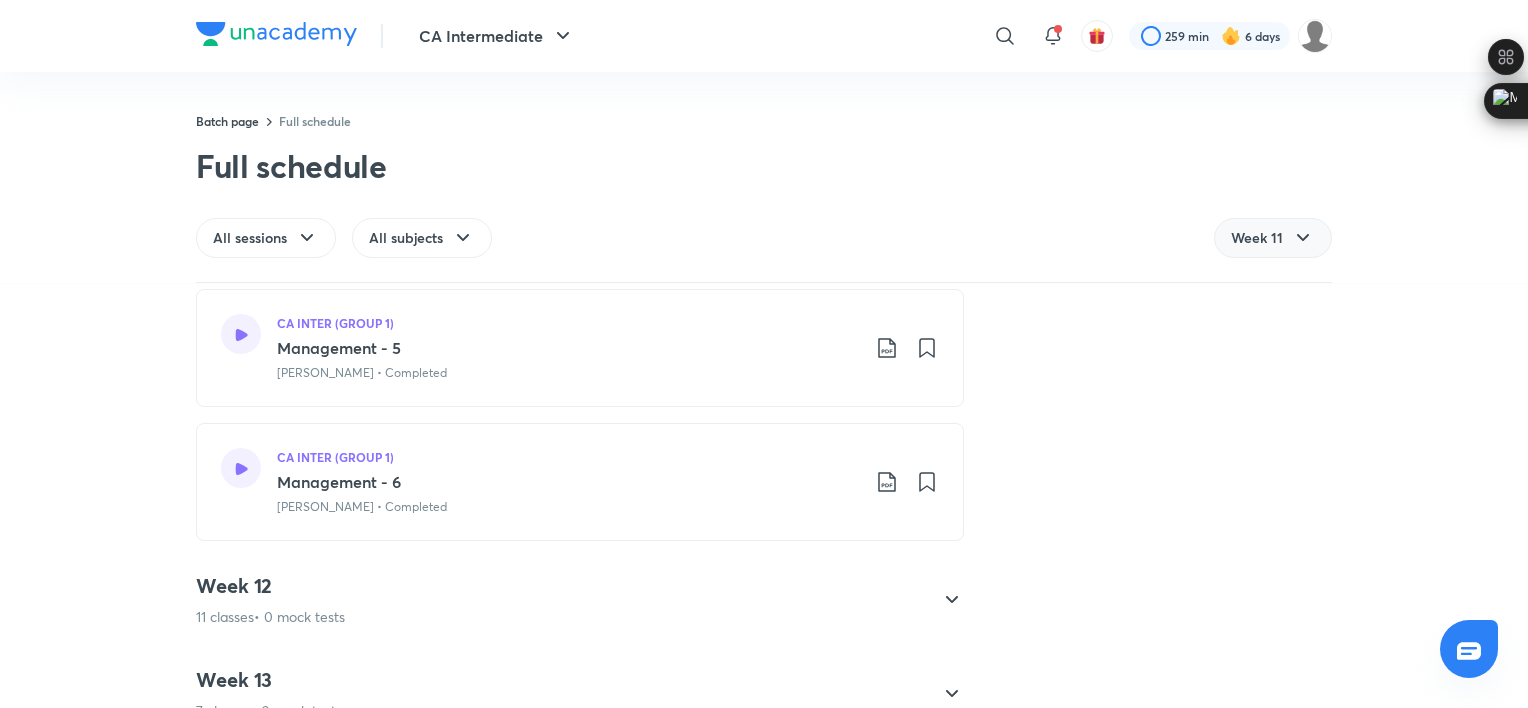 scroll, scrollTop: 2130, scrollLeft: 0, axis: vertical 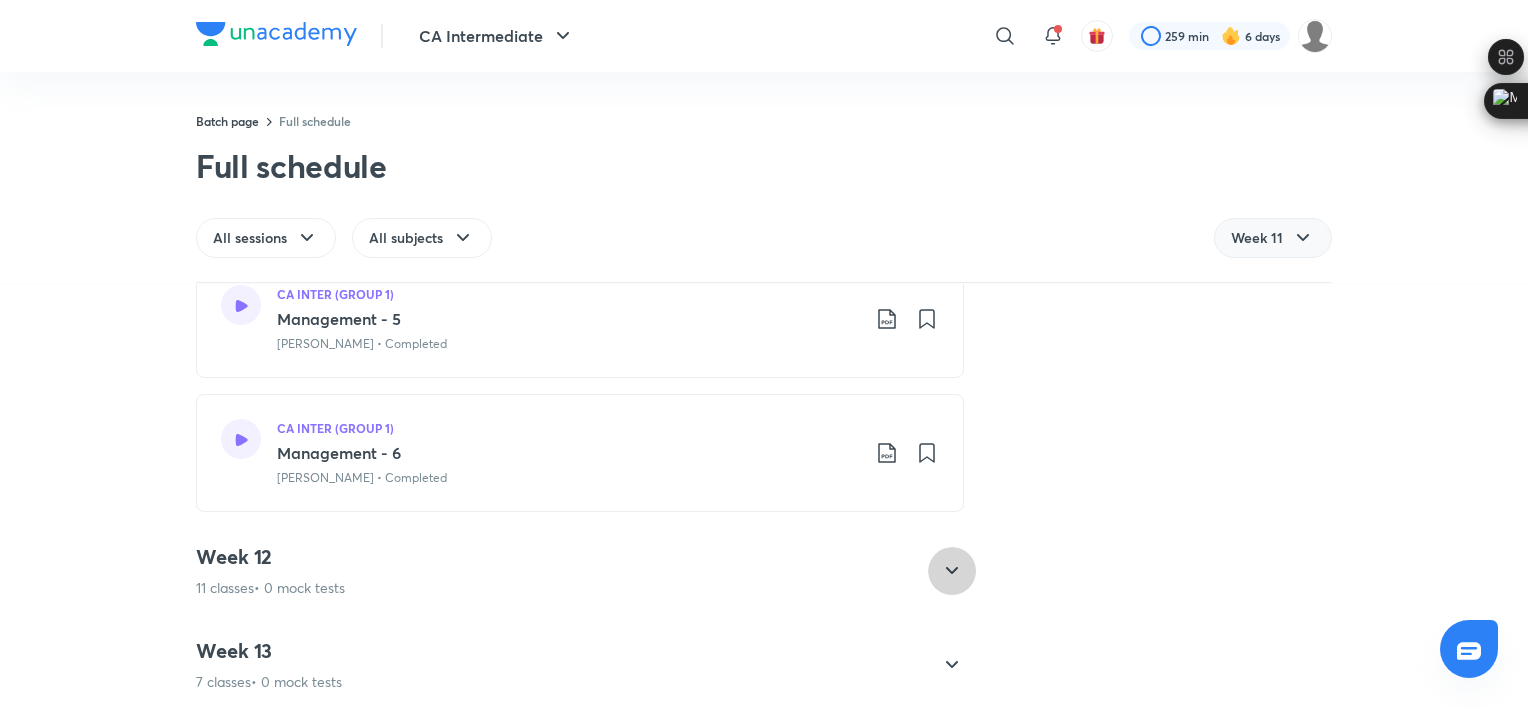 click 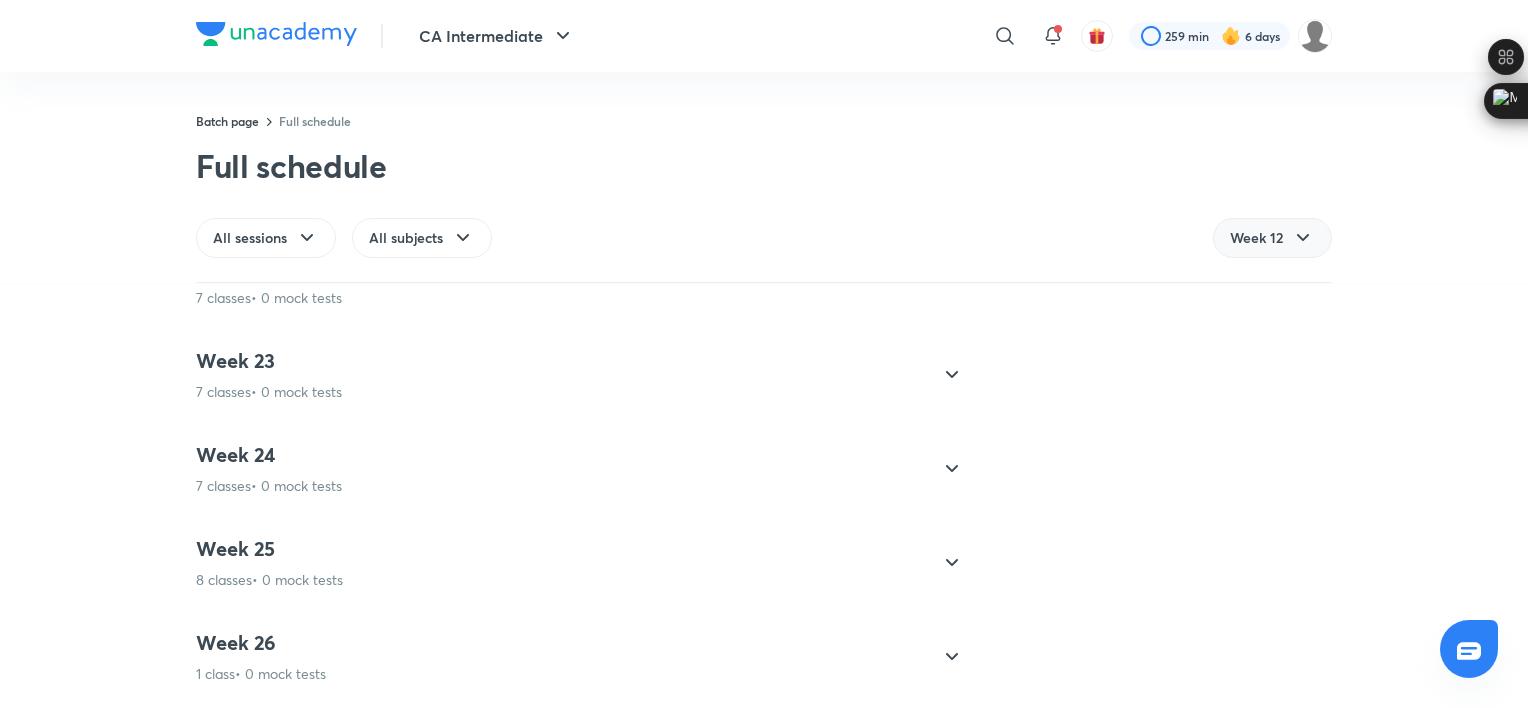 scroll, scrollTop: 3504, scrollLeft: 0, axis: vertical 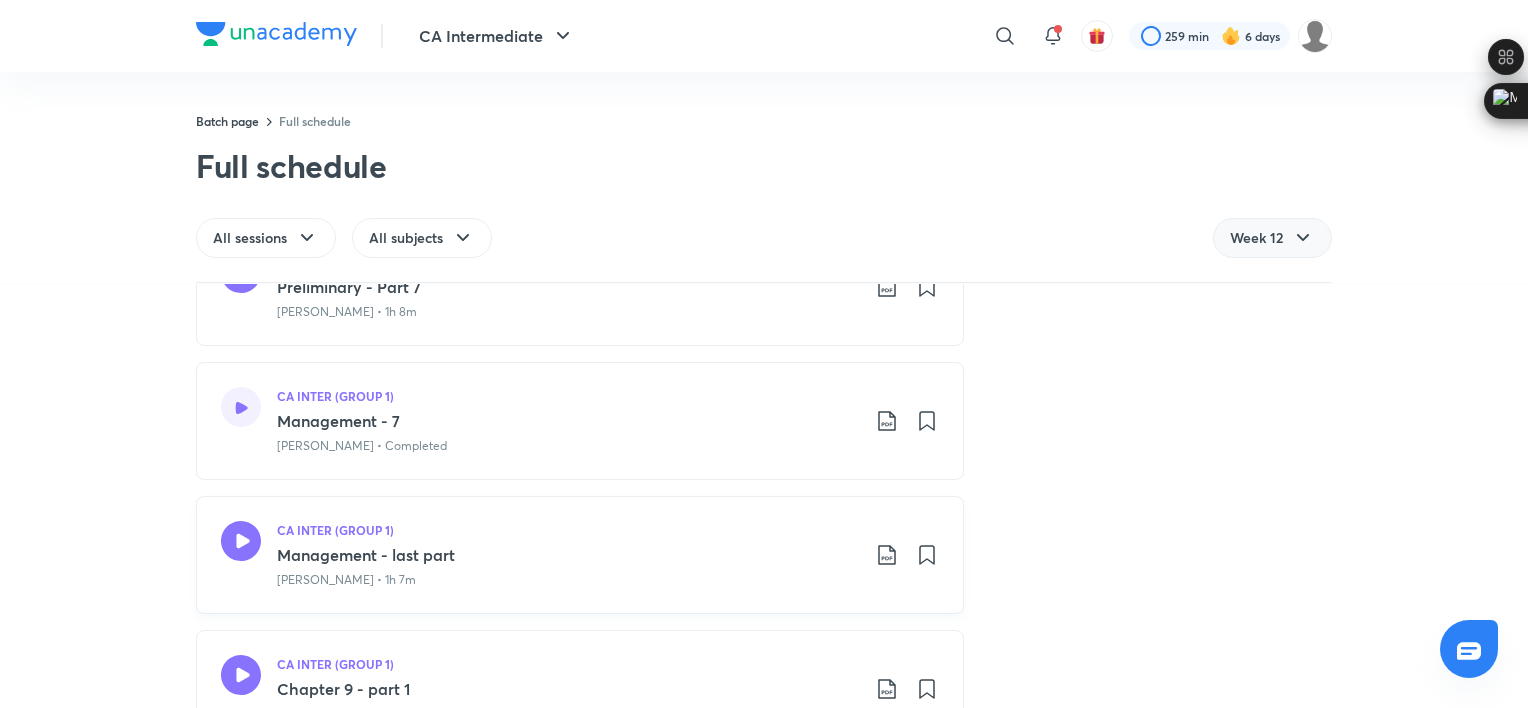 click 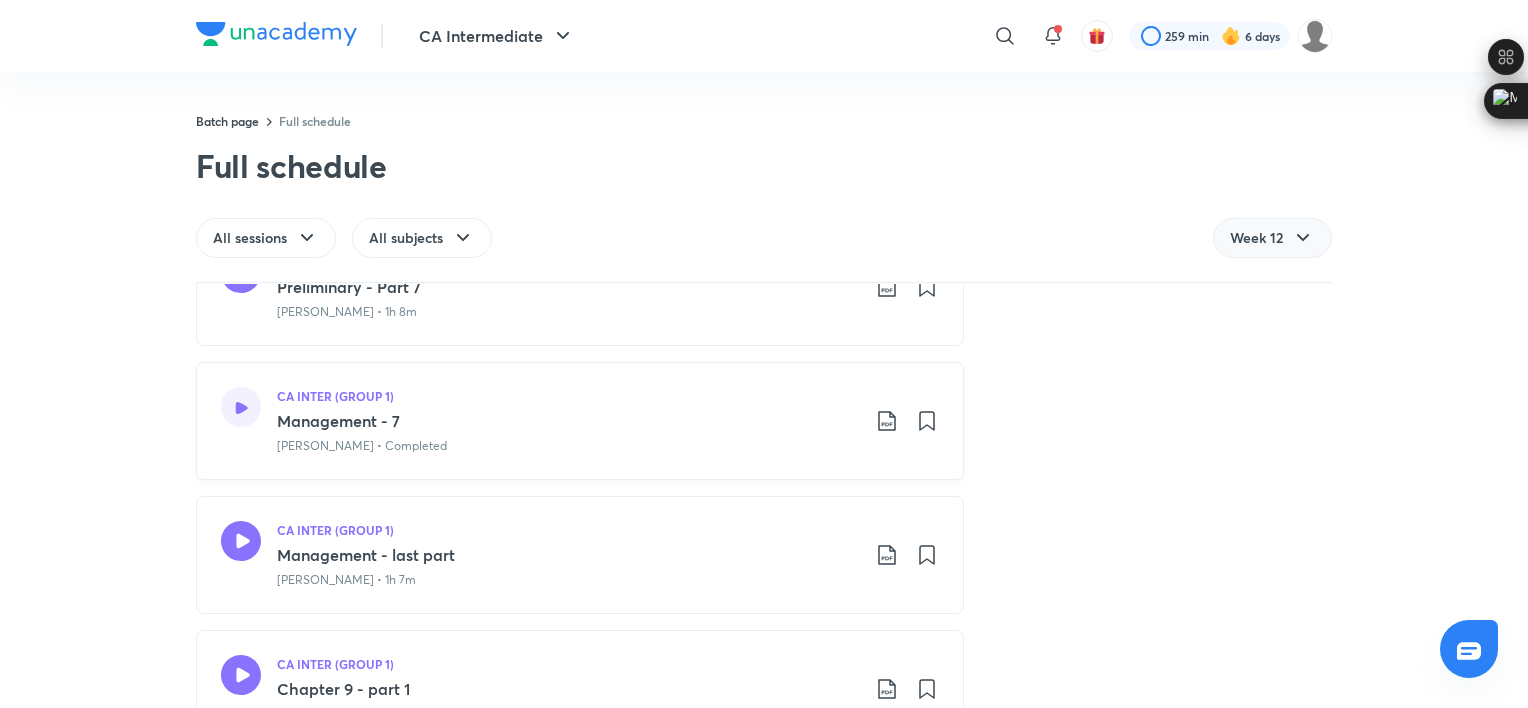 click 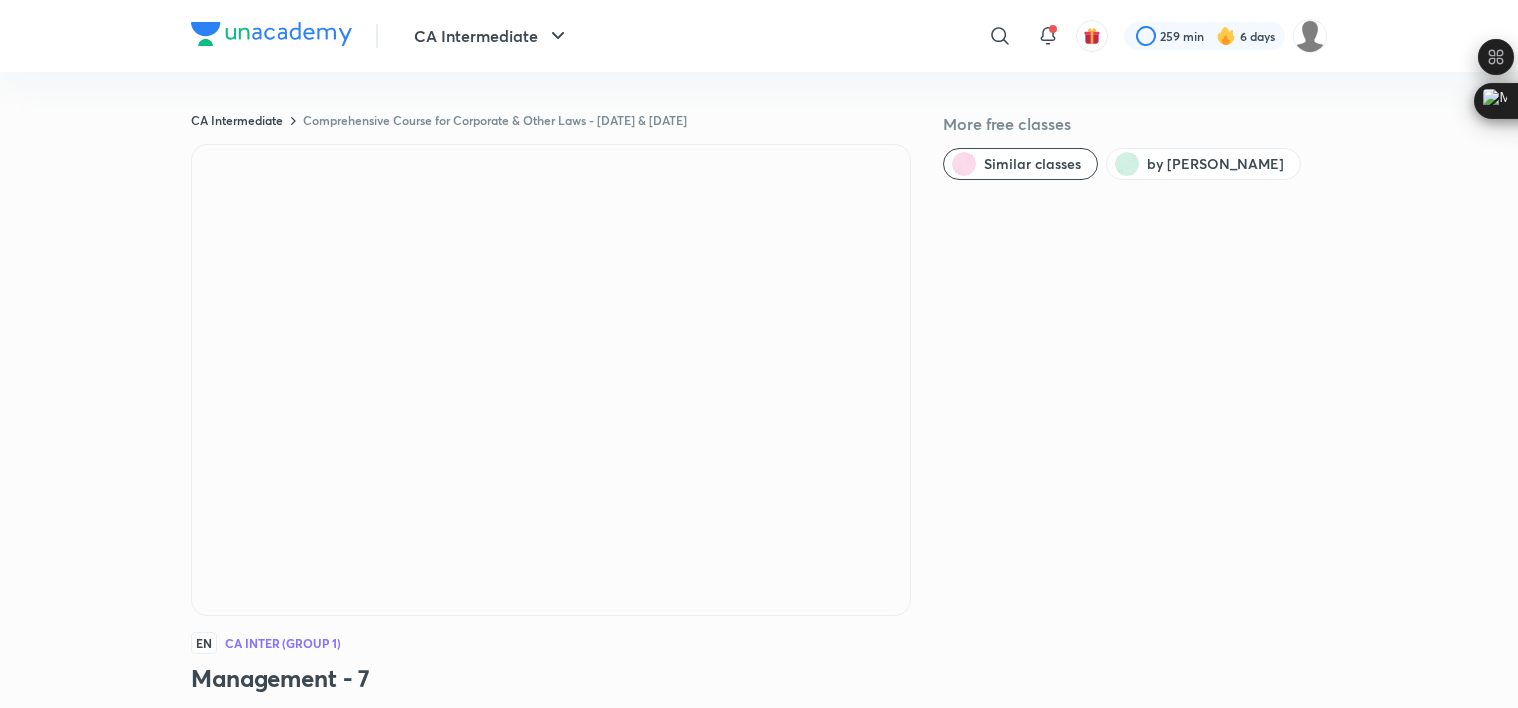 scroll, scrollTop: 0, scrollLeft: 0, axis: both 